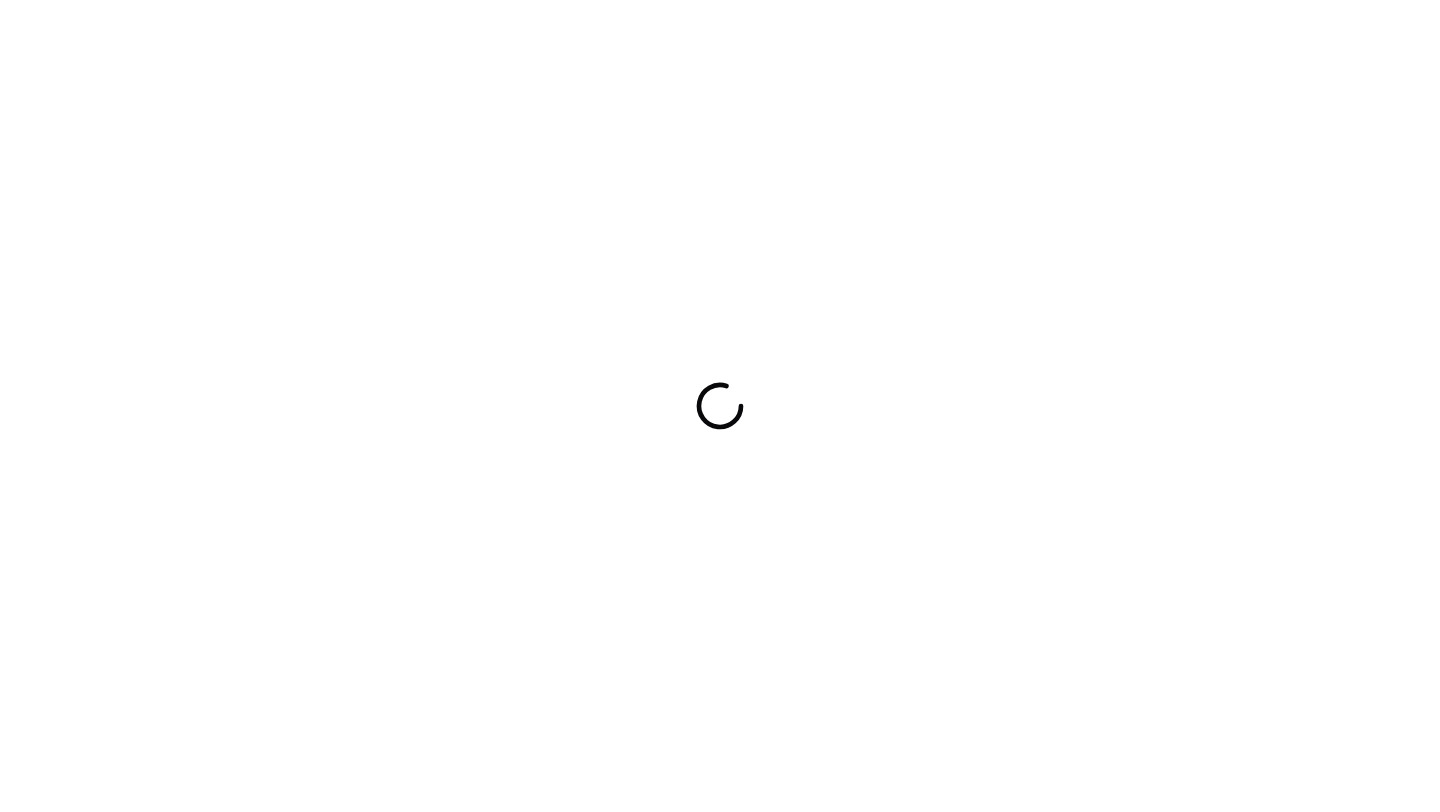 scroll, scrollTop: 0, scrollLeft: 0, axis: both 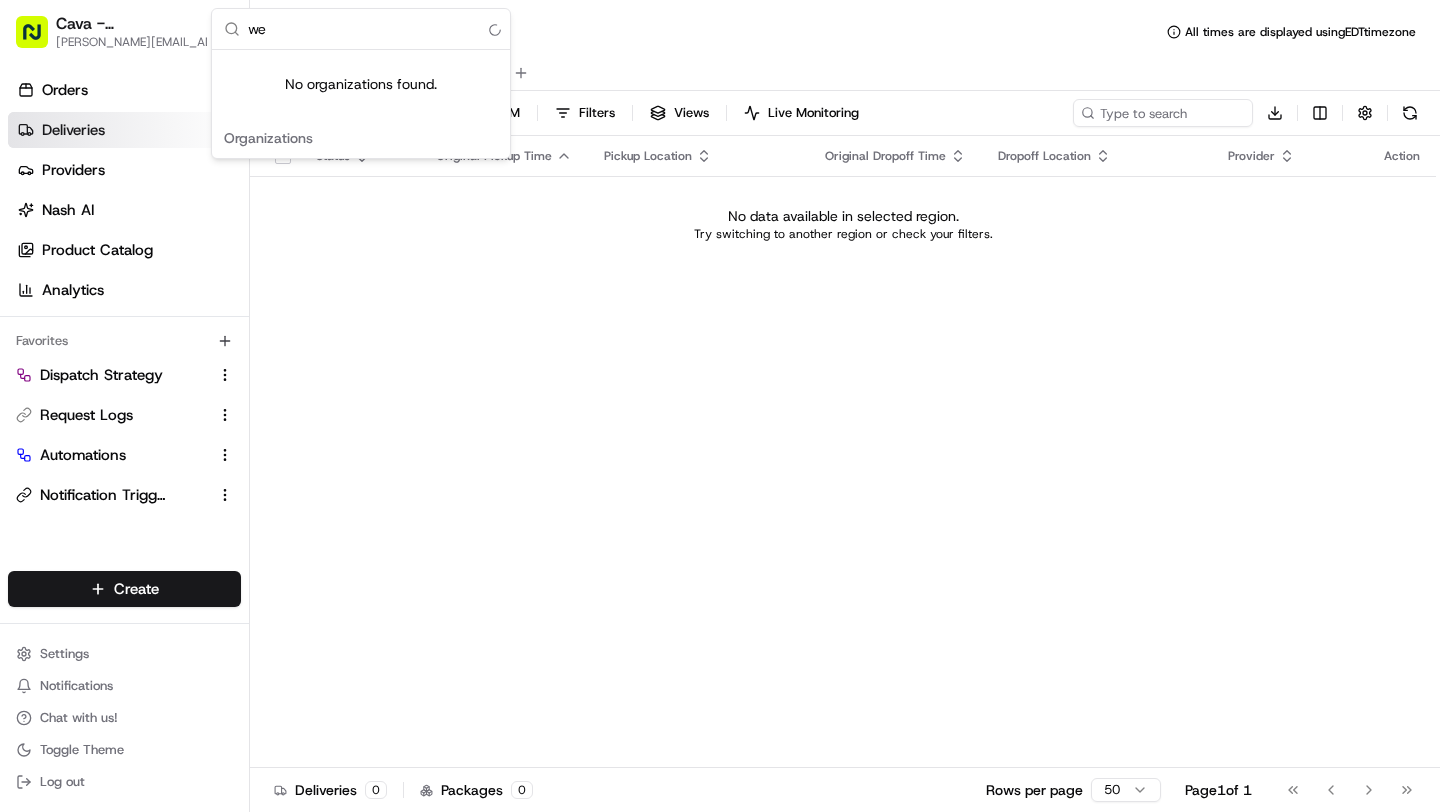 type on "w" 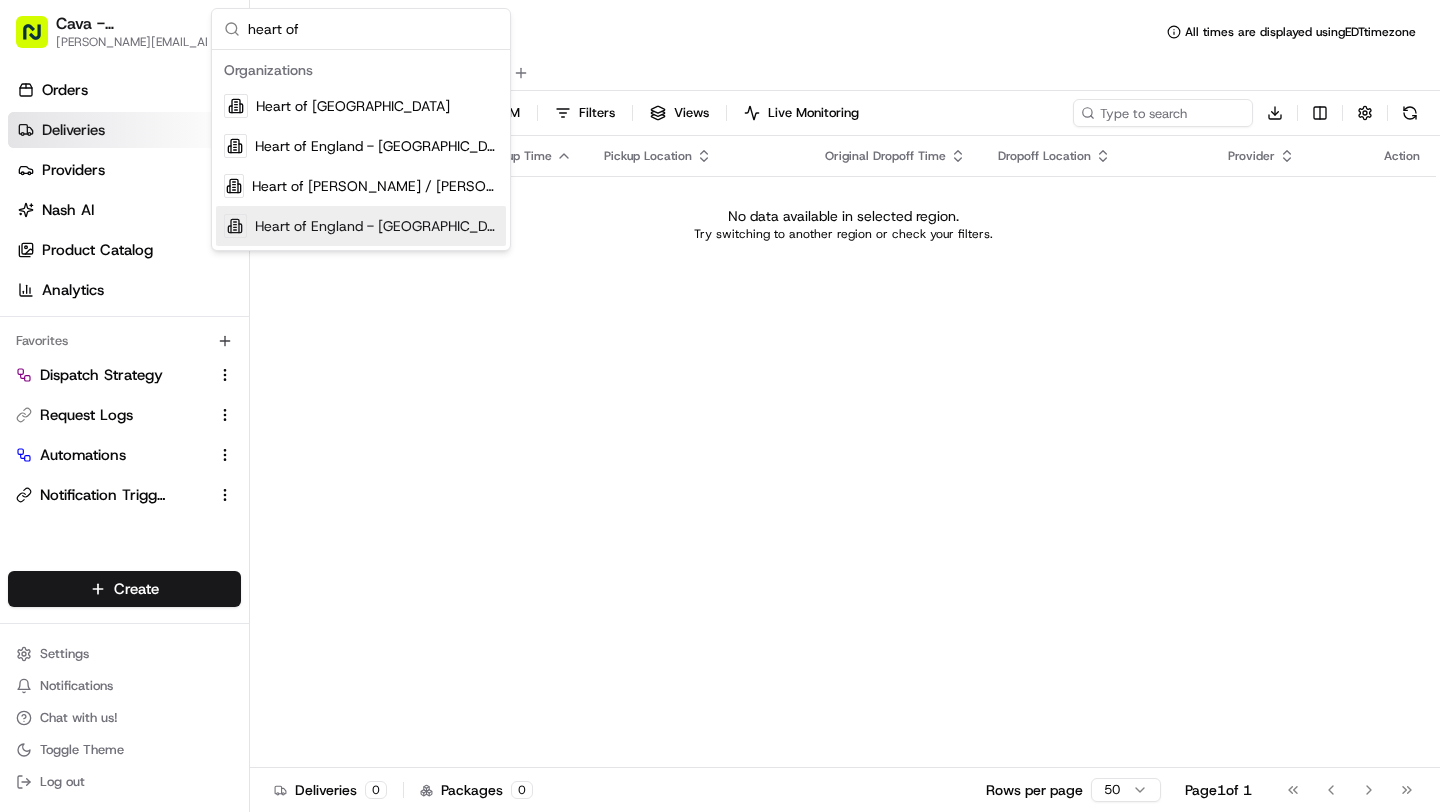 type on "heart of" 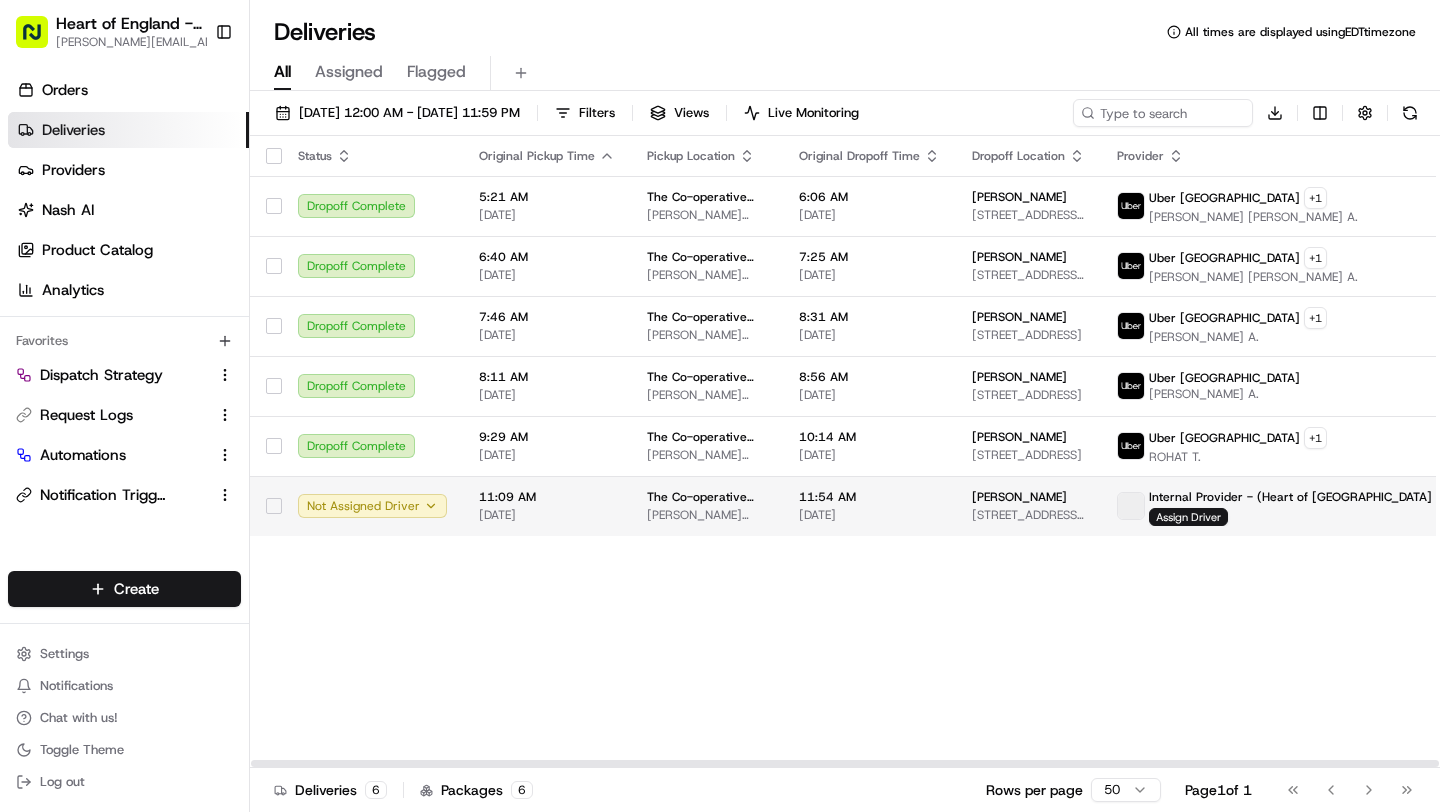 click on "11:09 AM" at bounding box center [547, 497] 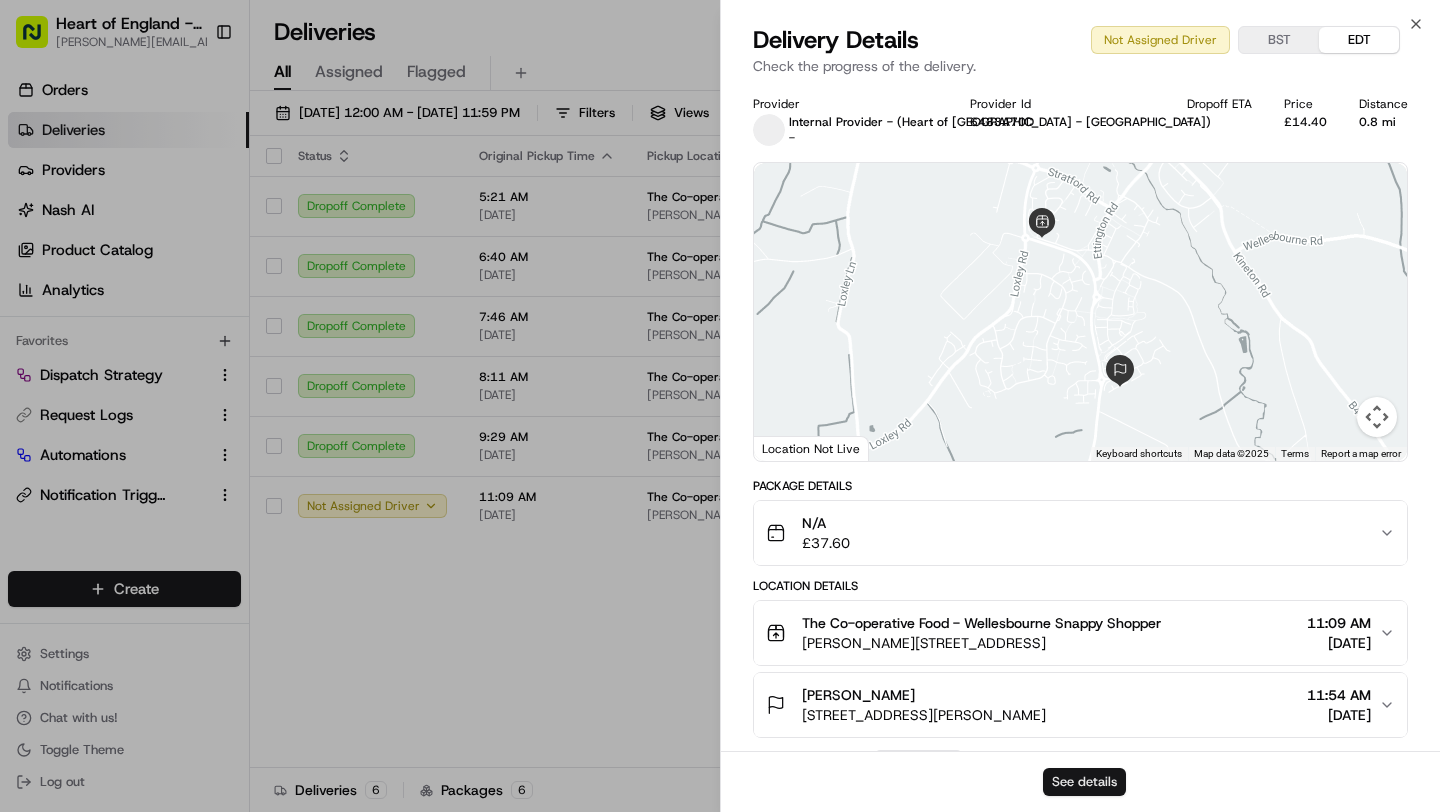 click on "See details" at bounding box center (1084, 782) 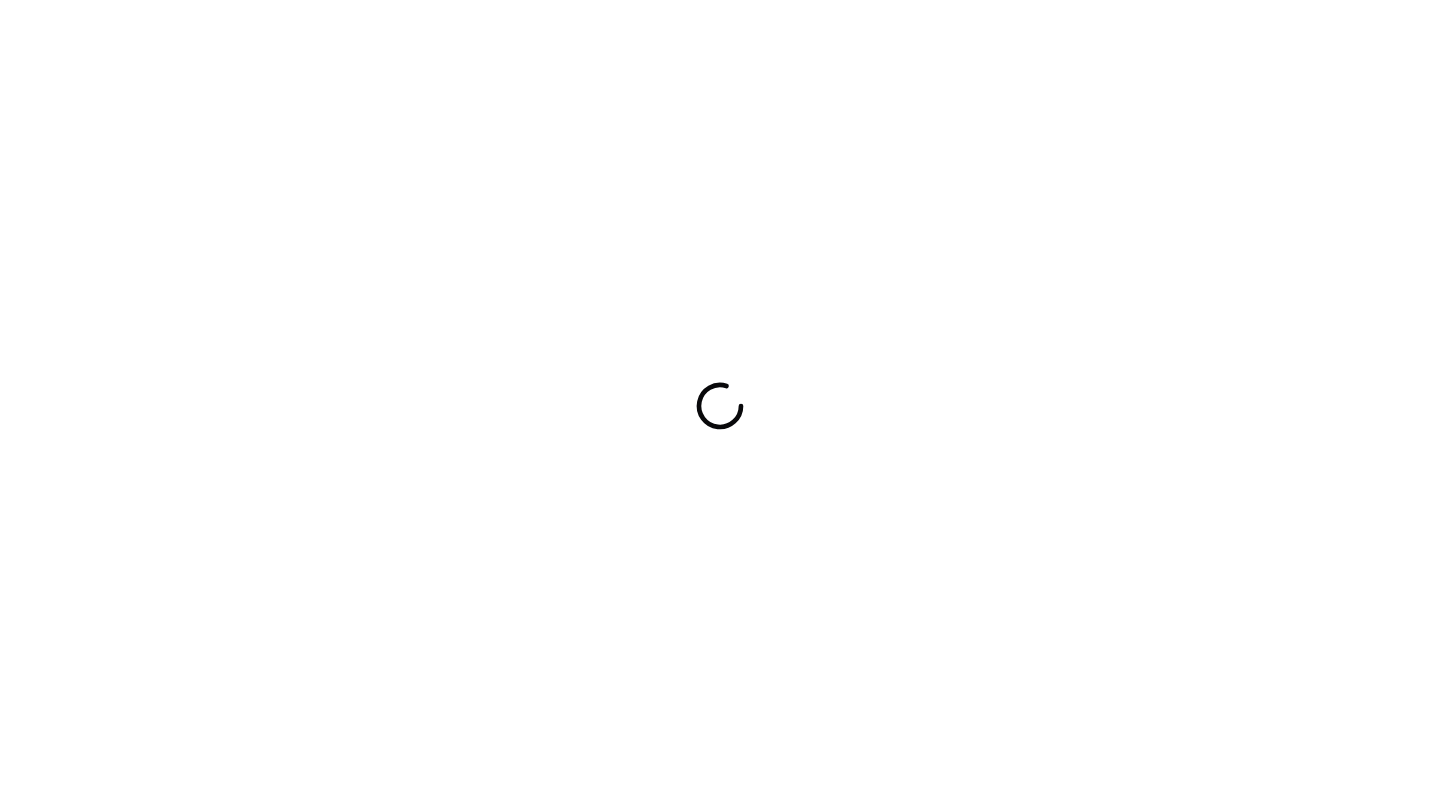 scroll, scrollTop: 0, scrollLeft: 0, axis: both 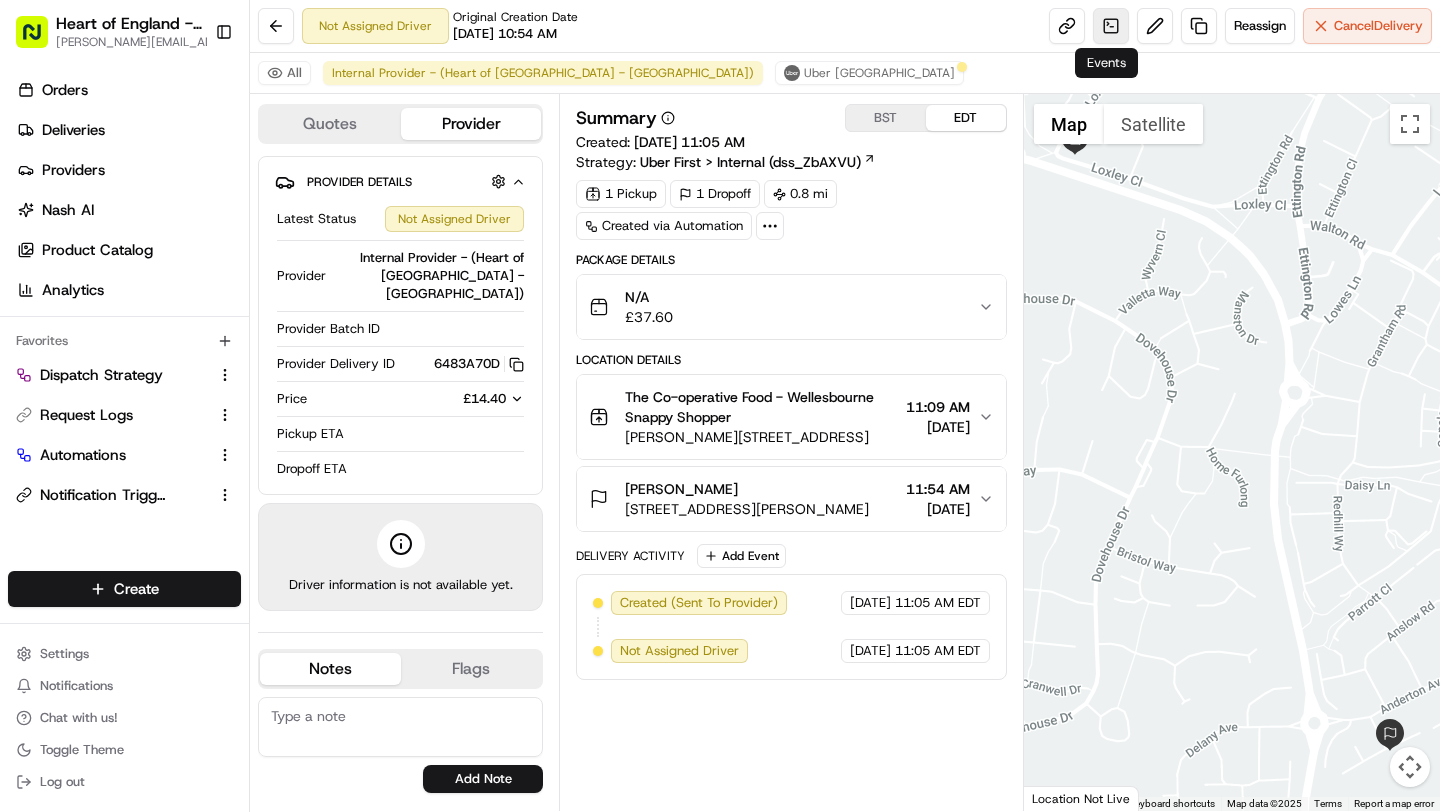 click at bounding box center [1111, 26] 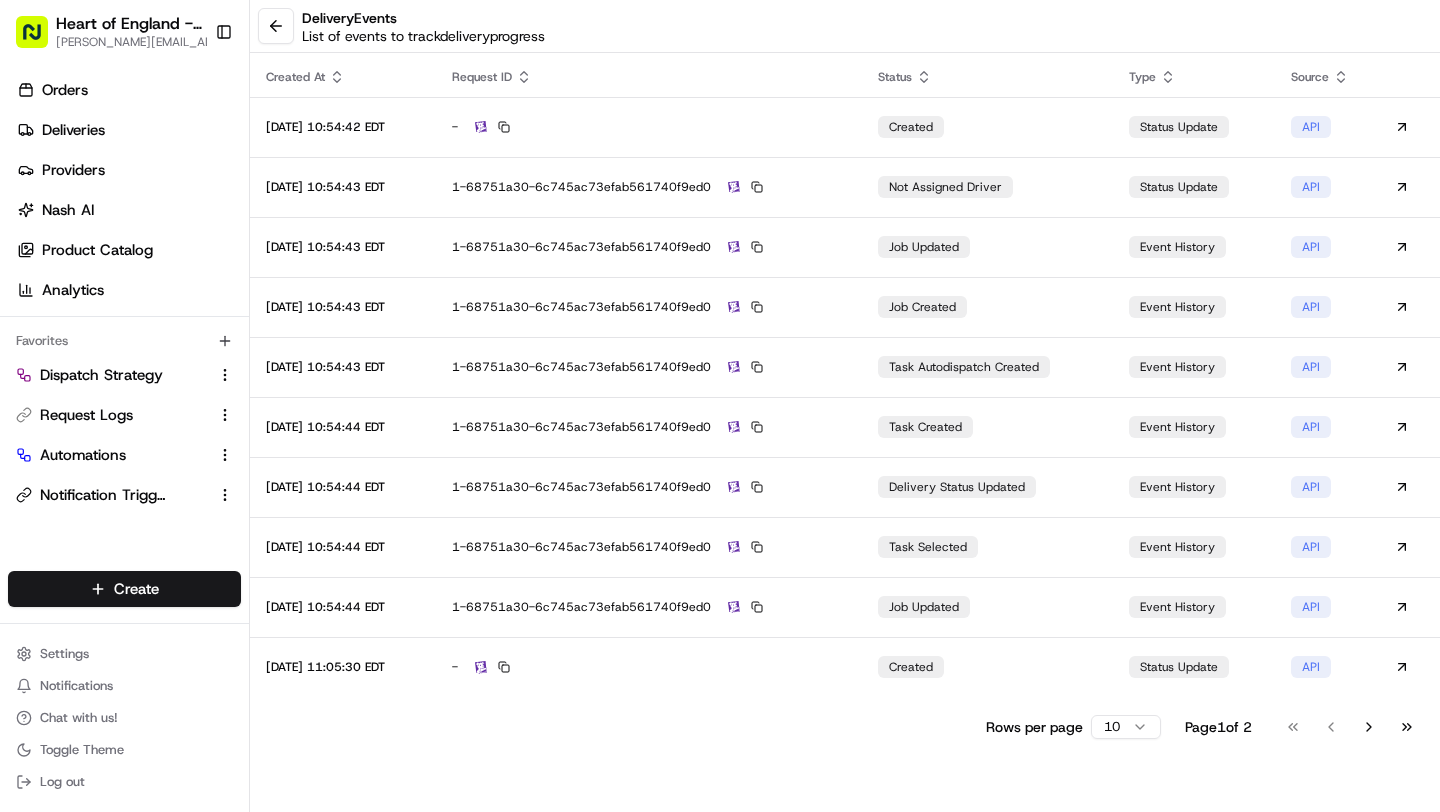 scroll, scrollTop: 0, scrollLeft: 0, axis: both 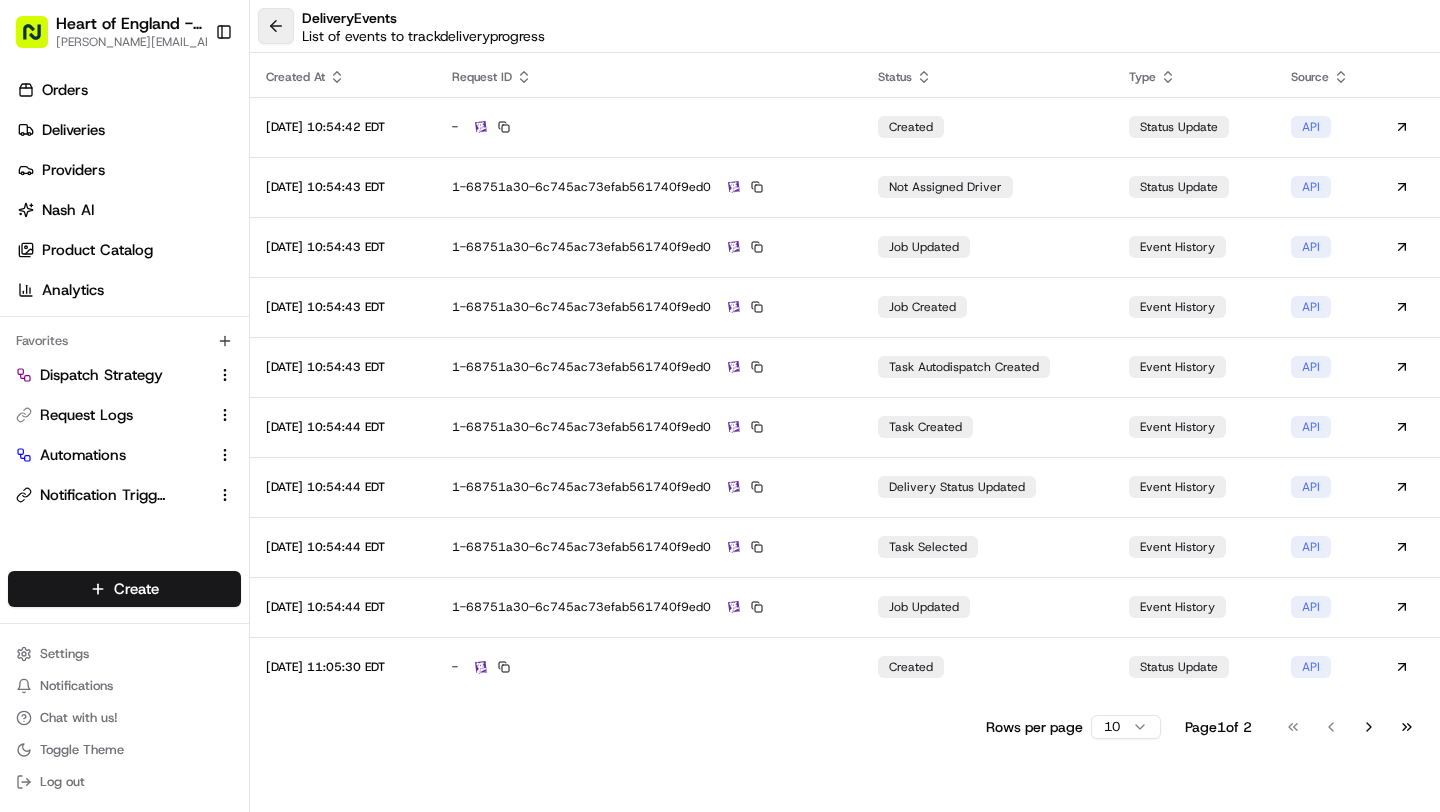 click at bounding box center (276, 26) 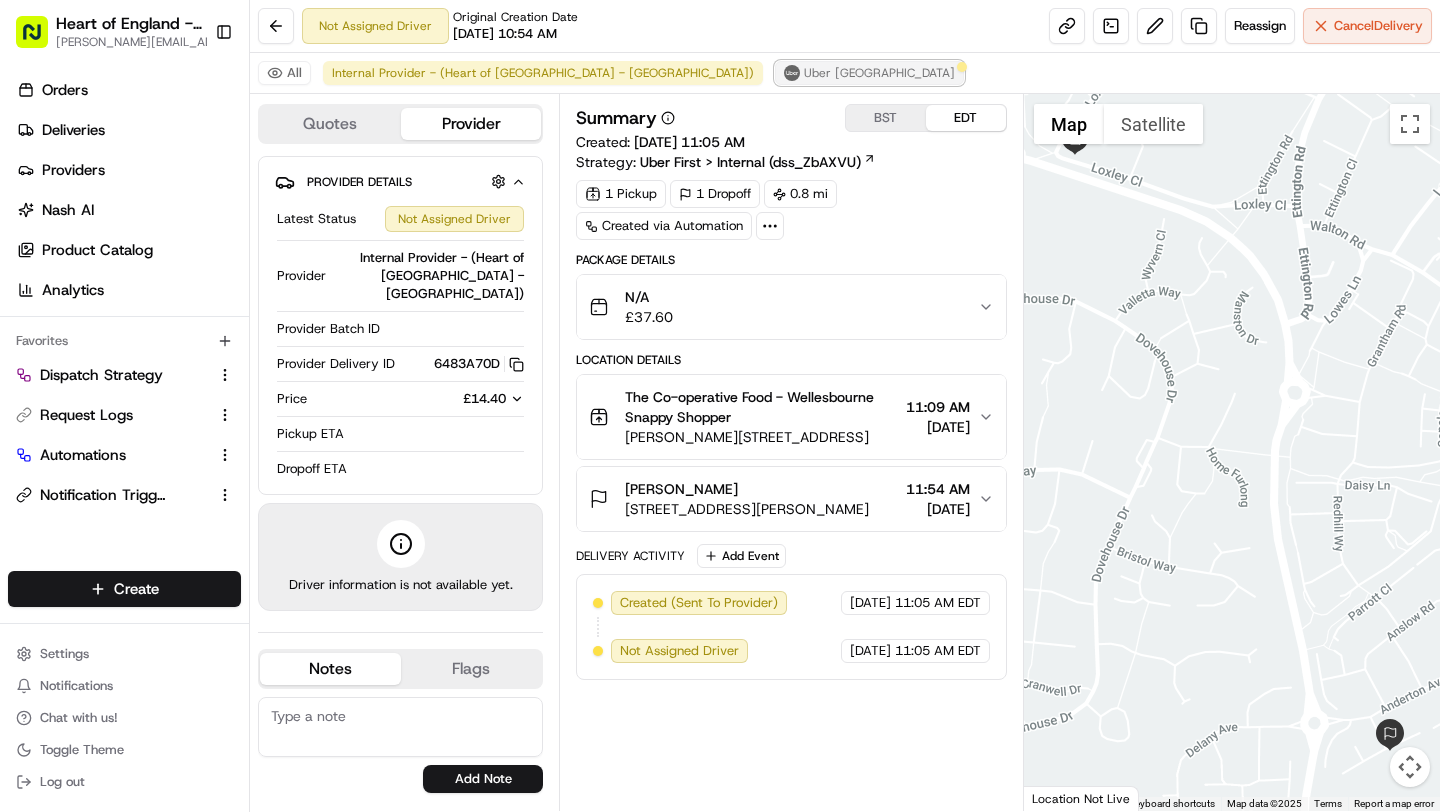 click on "Uber UK" at bounding box center [879, 73] 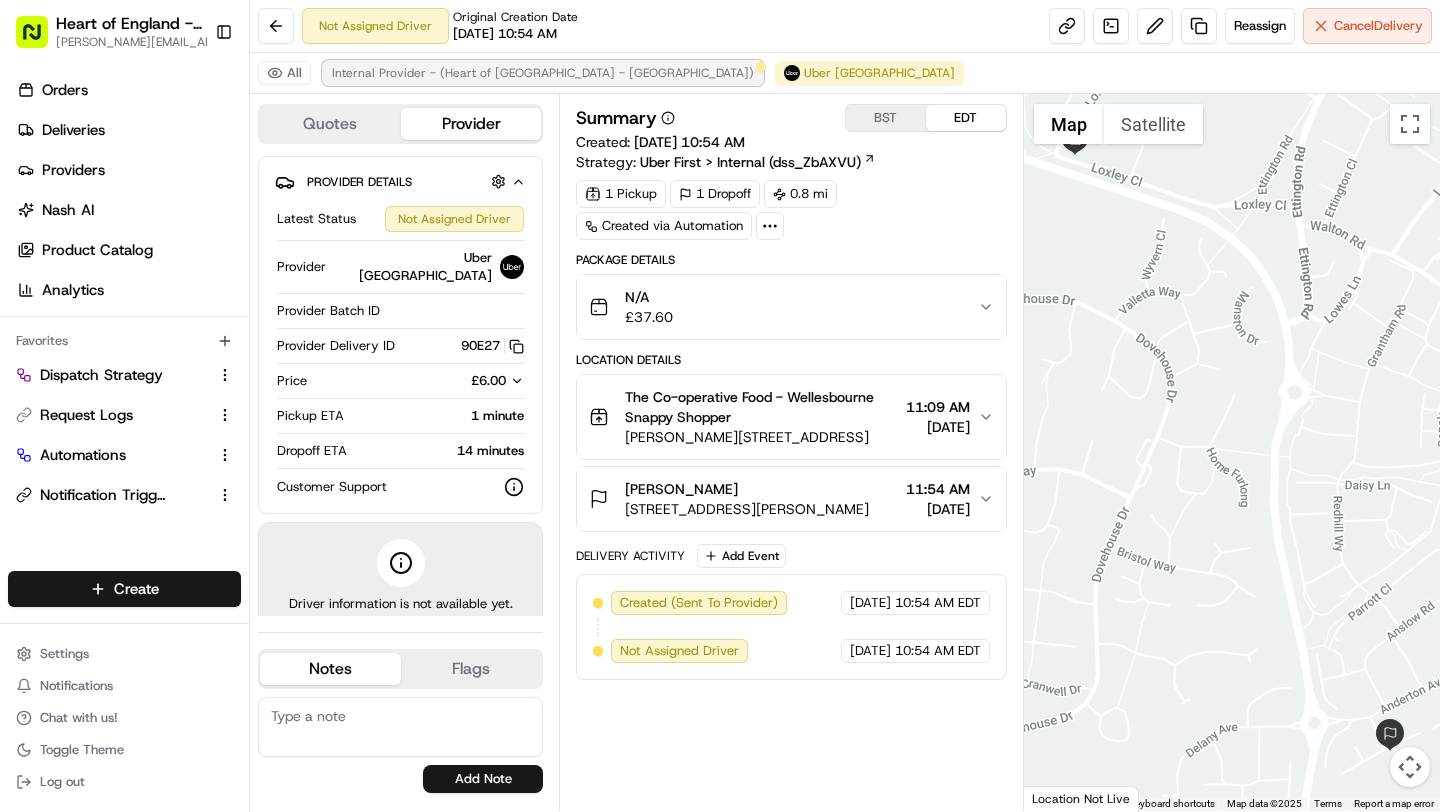 click on "Internal Provider - (Heart of England - Wellesbourne)" at bounding box center [543, 73] 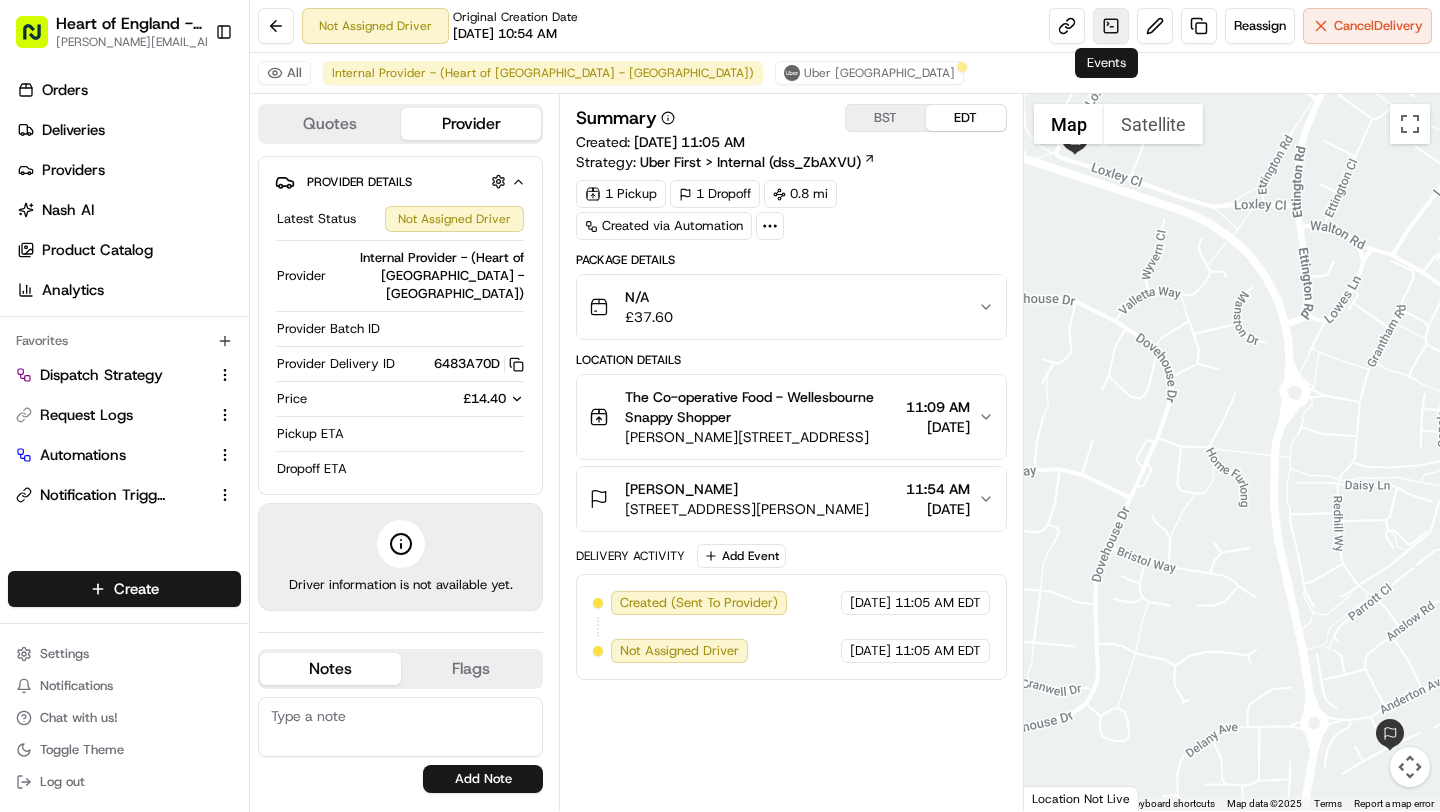 click at bounding box center [1111, 26] 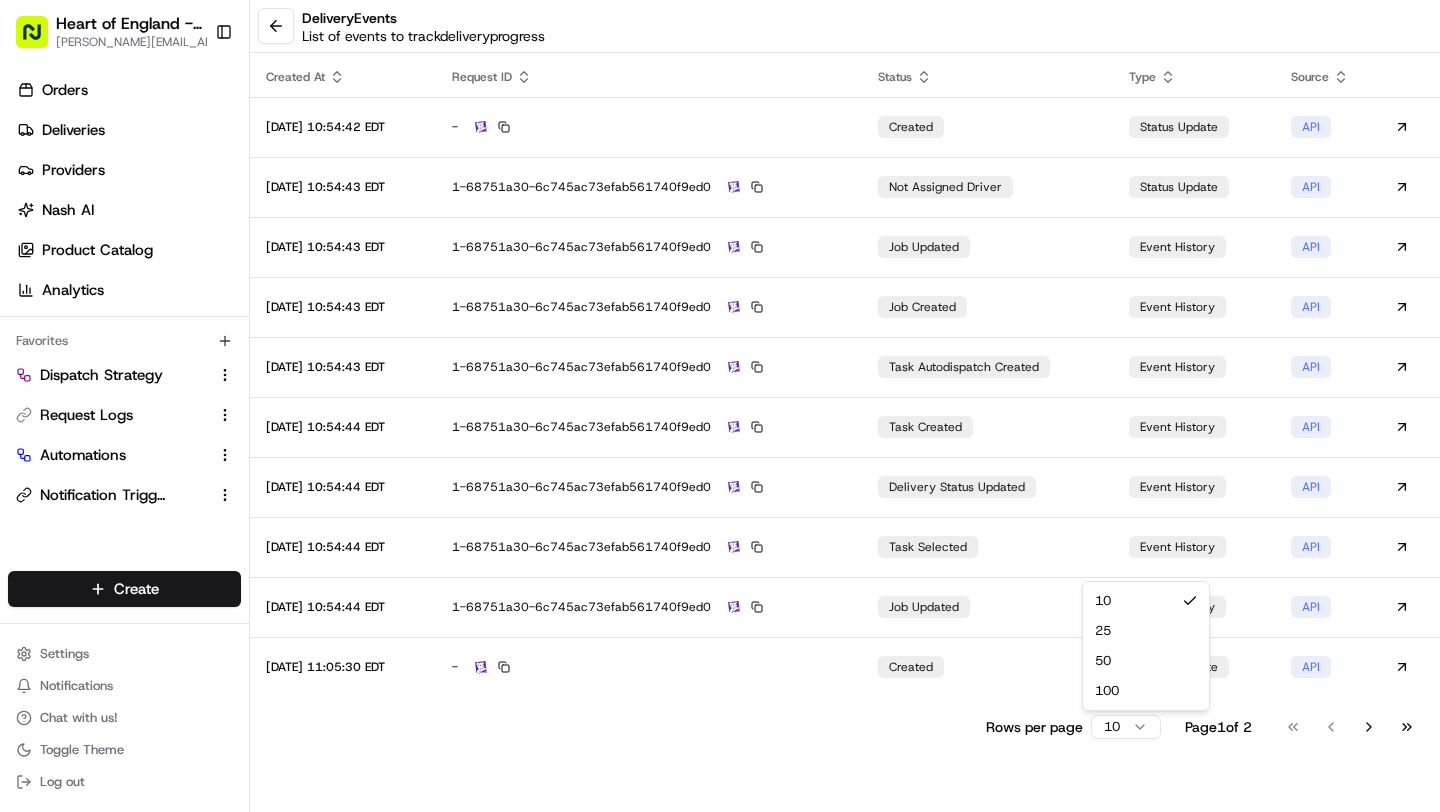 click on "Heart of England - Wellesbourne brittany@usenash.com Toggle Sidebar Orders Deliveries Providers Nash AI Product Catalog Analytics Favorites Dispatch Strategy Request Logs Automations Notification Triggers Main Menu Members & Organization Organization Users Roles Preferences Customization Portal Tracking Orchestration Automations Dispatch Strategy Optimization Strategy Shipping Labels Manifest Locations Pickup Locations Dropoff Locations Billing Billing Refund Requests Integrations Notification Triggers Webhooks API Keys Request Logs Other Feature Flags Create Settings Notifications Chat with us! Toggle Theme Log out delivery  Events List of events to track  delivery  progress Created At Request ID Status Type Source 2025-07-14 10:54:42 EDT - created status update API 2025-07-14 10:54:43 EDT 1-68751a30-6c745ac73efab561740f9ed0 not assigned driver status update API 2025-07-14 10:54:43 EDT 1-68751a30-6c745ac73efab561740f9ed0 job updated event history API 2025-07-14 10:54:43 EDT job created API -" at bounding box center (720, 406) 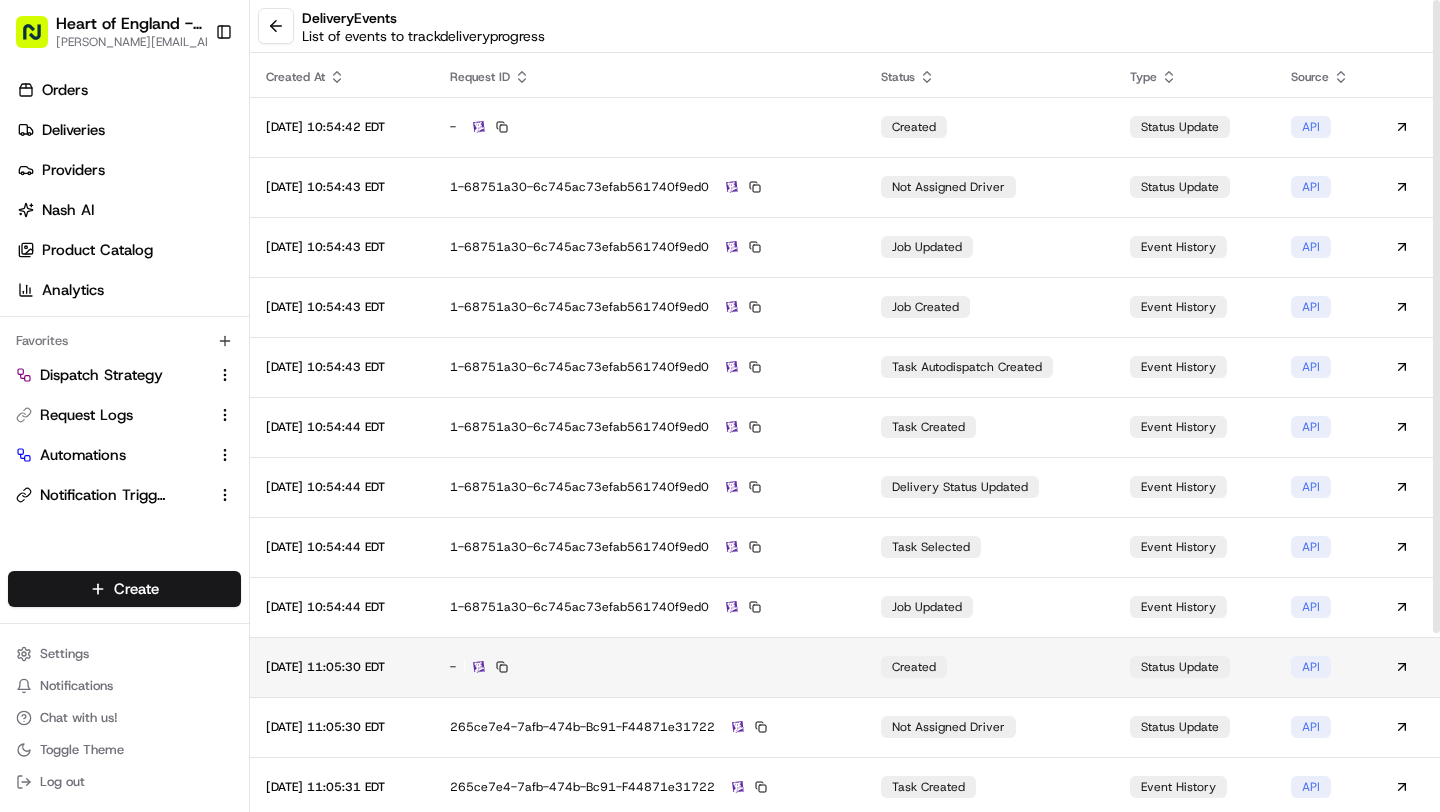 click on "-" at bounding box center (649, 667) 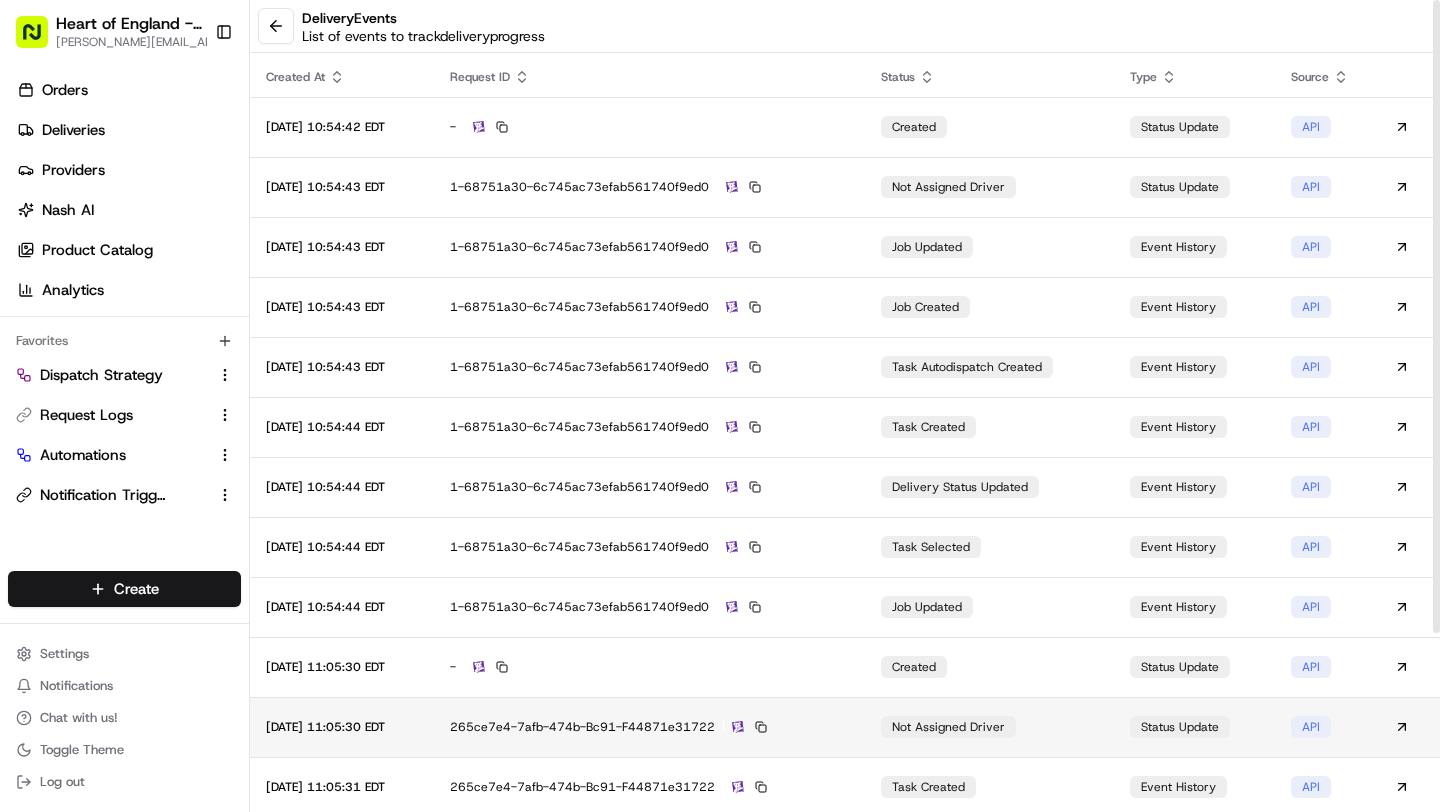 click on "265ce7e4-7afb-474b-bc91-f44871e31722" at bounding box center (649, 727) 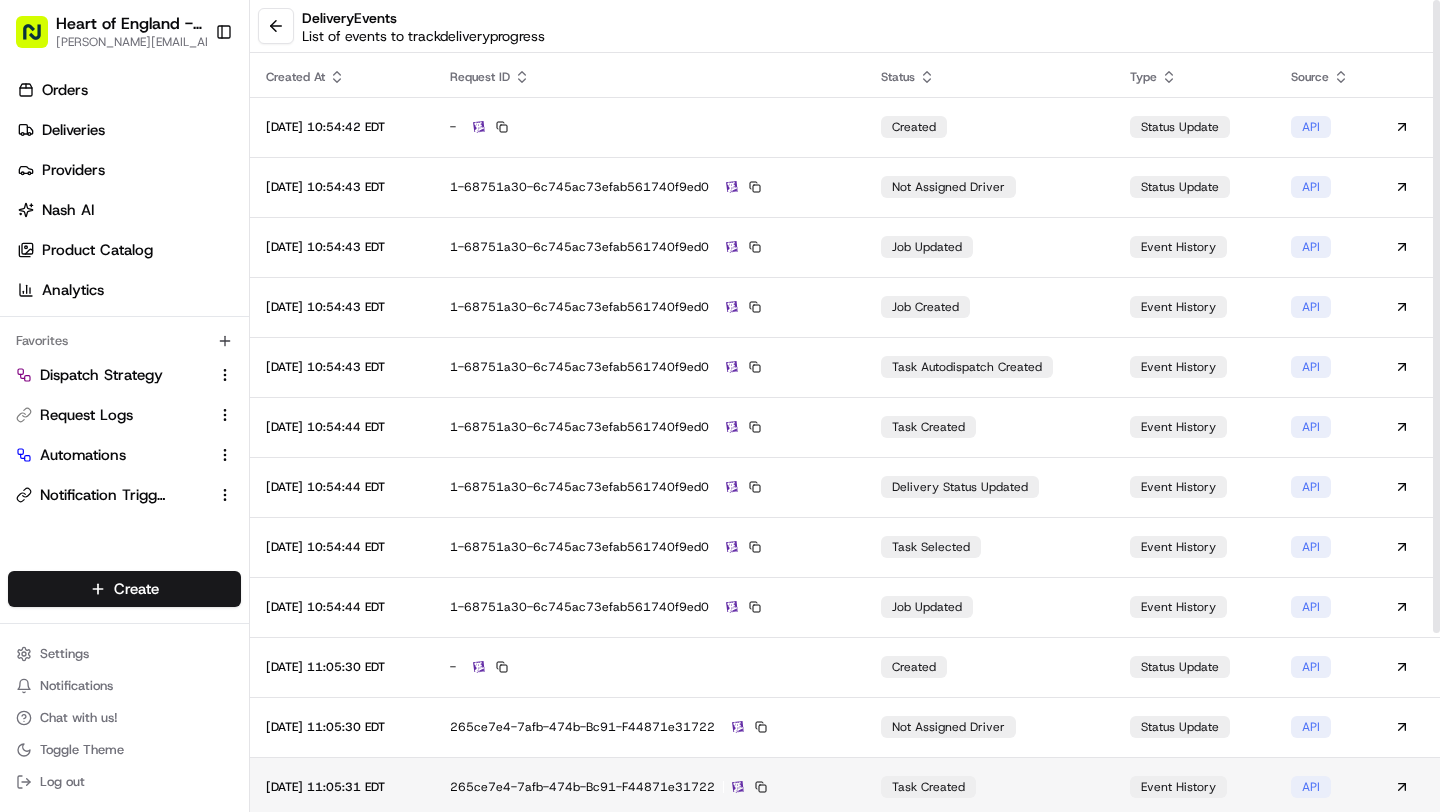 click on "265ce7e4-7afb-474b-bc91-f44871e31722" at bounding box center (649, 787) 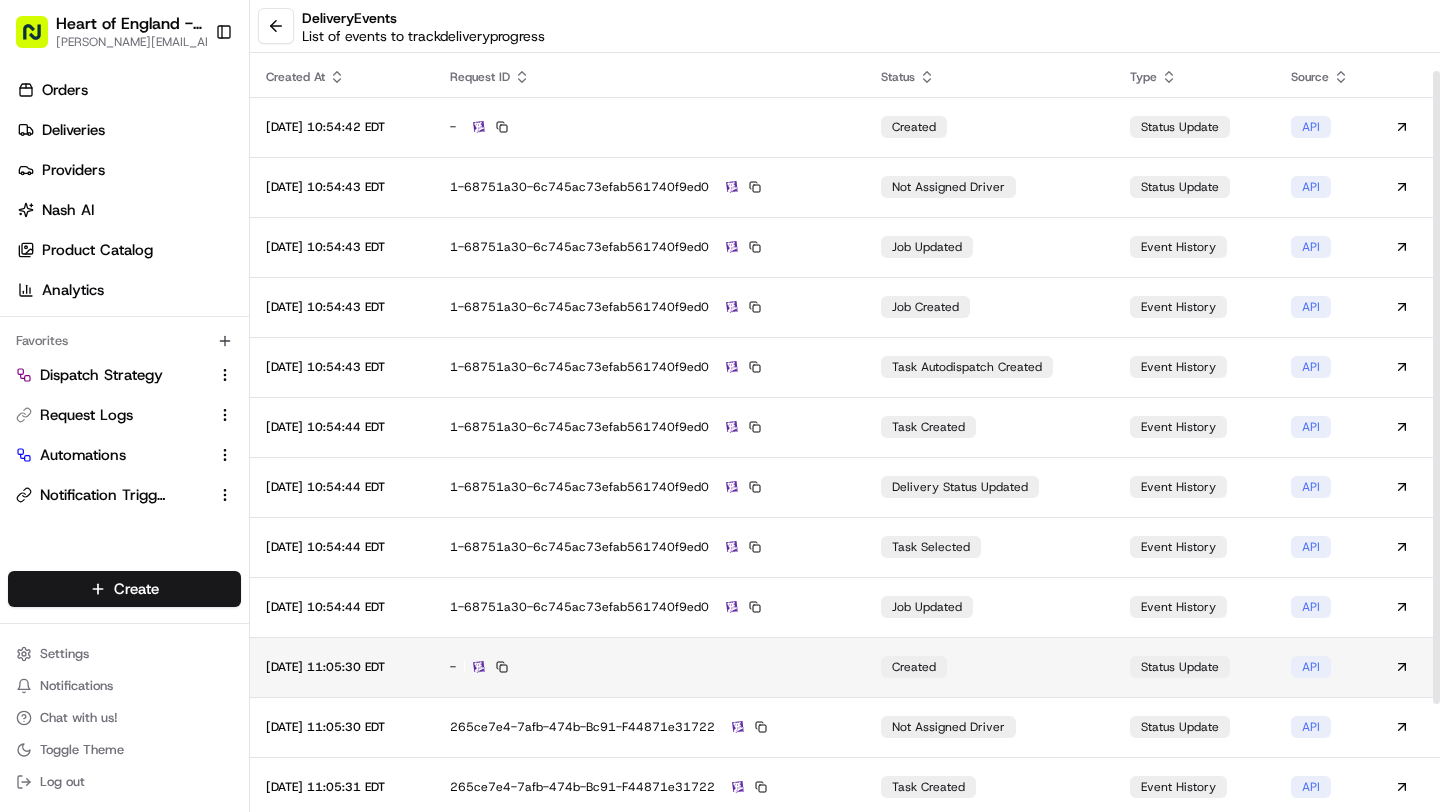 scroll, scrollTop: 229, scrollLeft: 0, axis: vertical 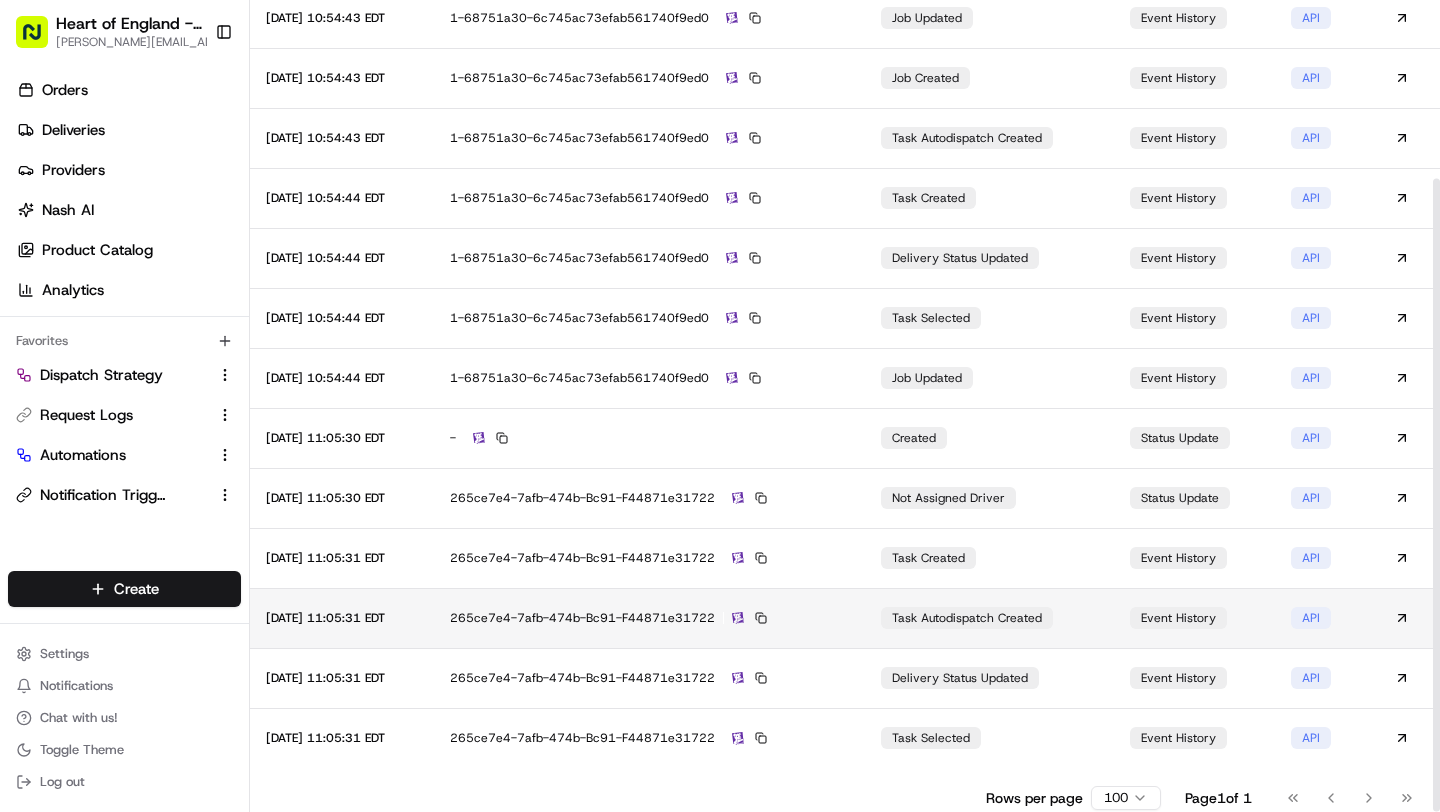 click on "265ce7e4-7afb-474b-bc91-f44871e31722" at bounding box center [649, 618] 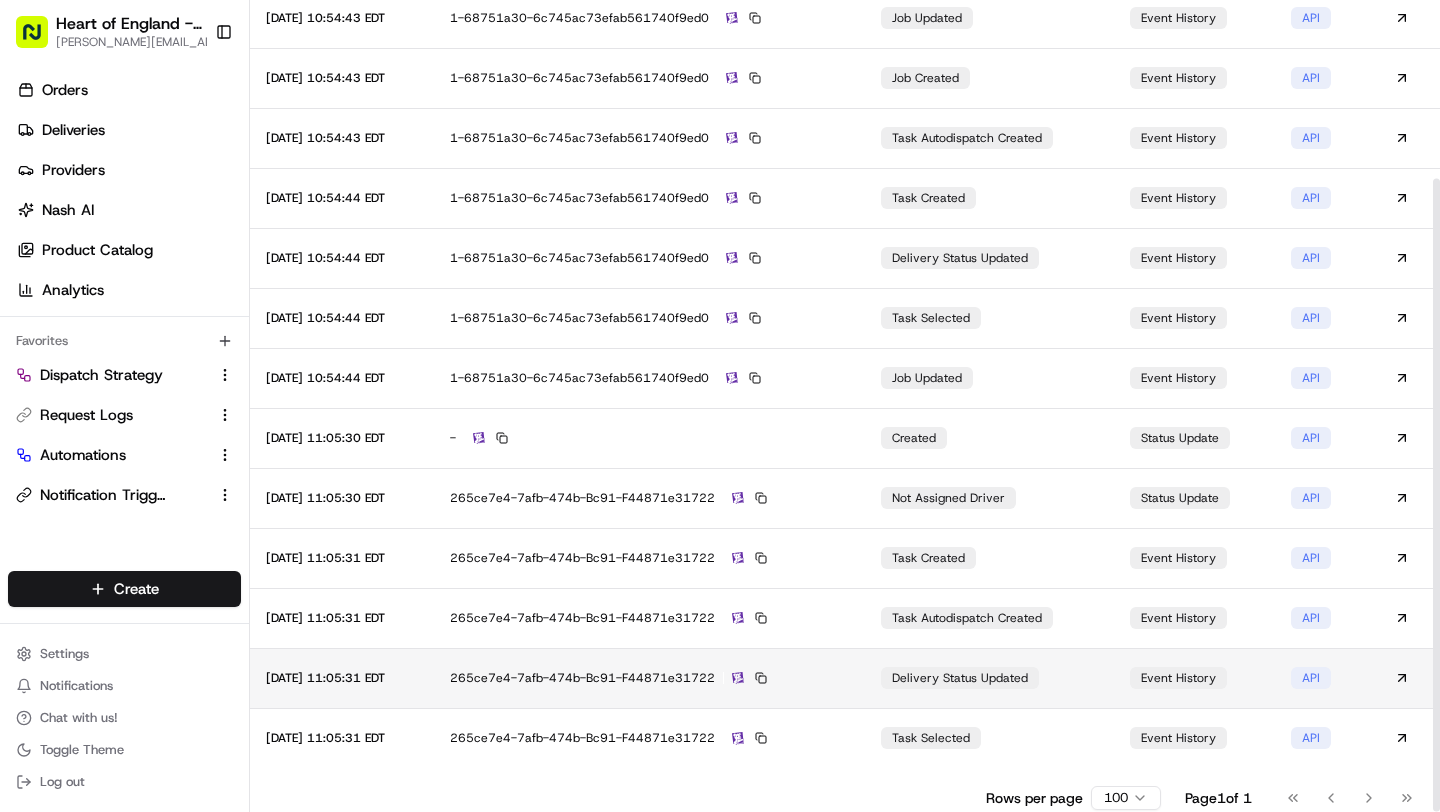 click on "265ce7e4-7afb-474b-bc91-f44871e31722" at bounding box center [649, 678] 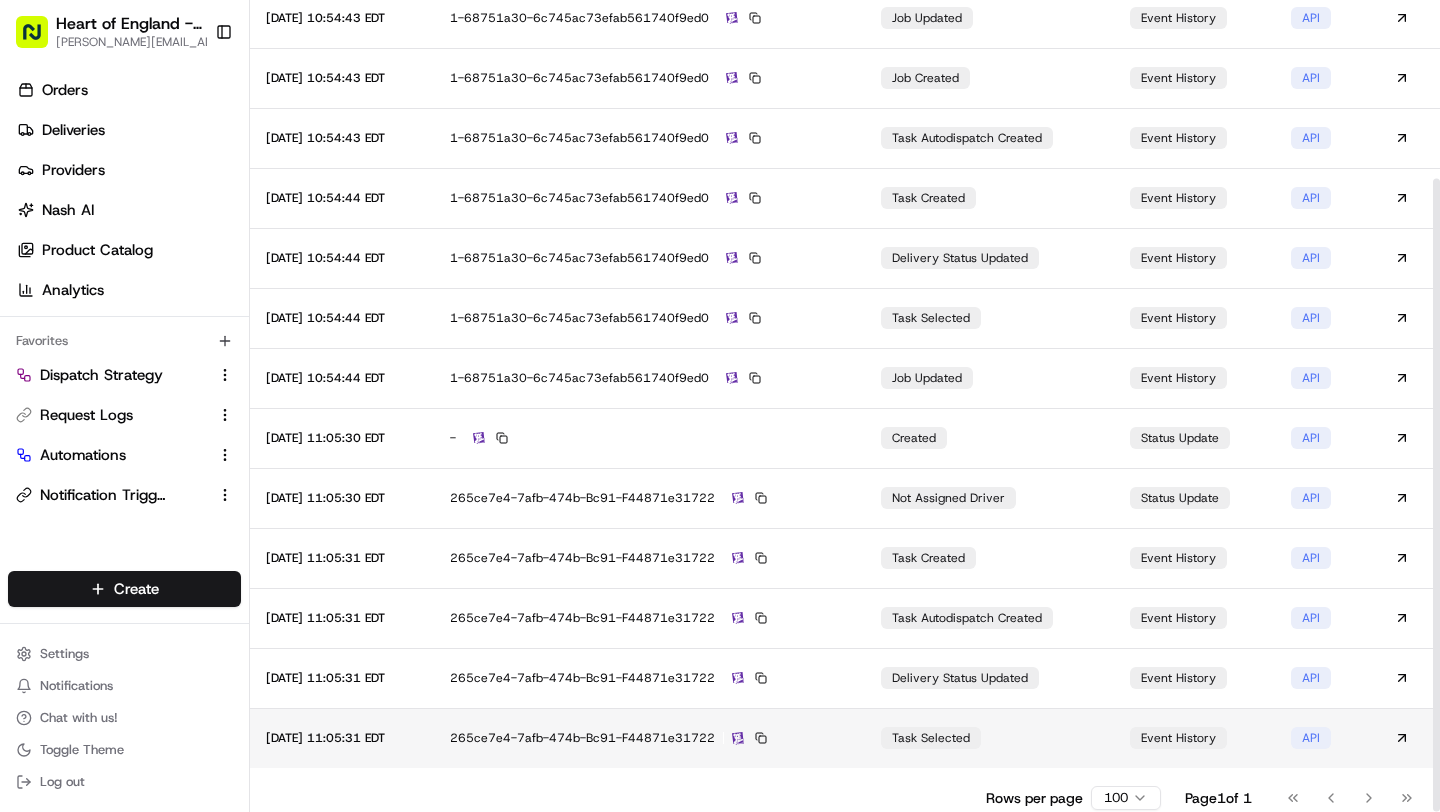 click on "265ce7e4-7afb-474b-bc91-f44871e31722" at bounding box center (649, 738) 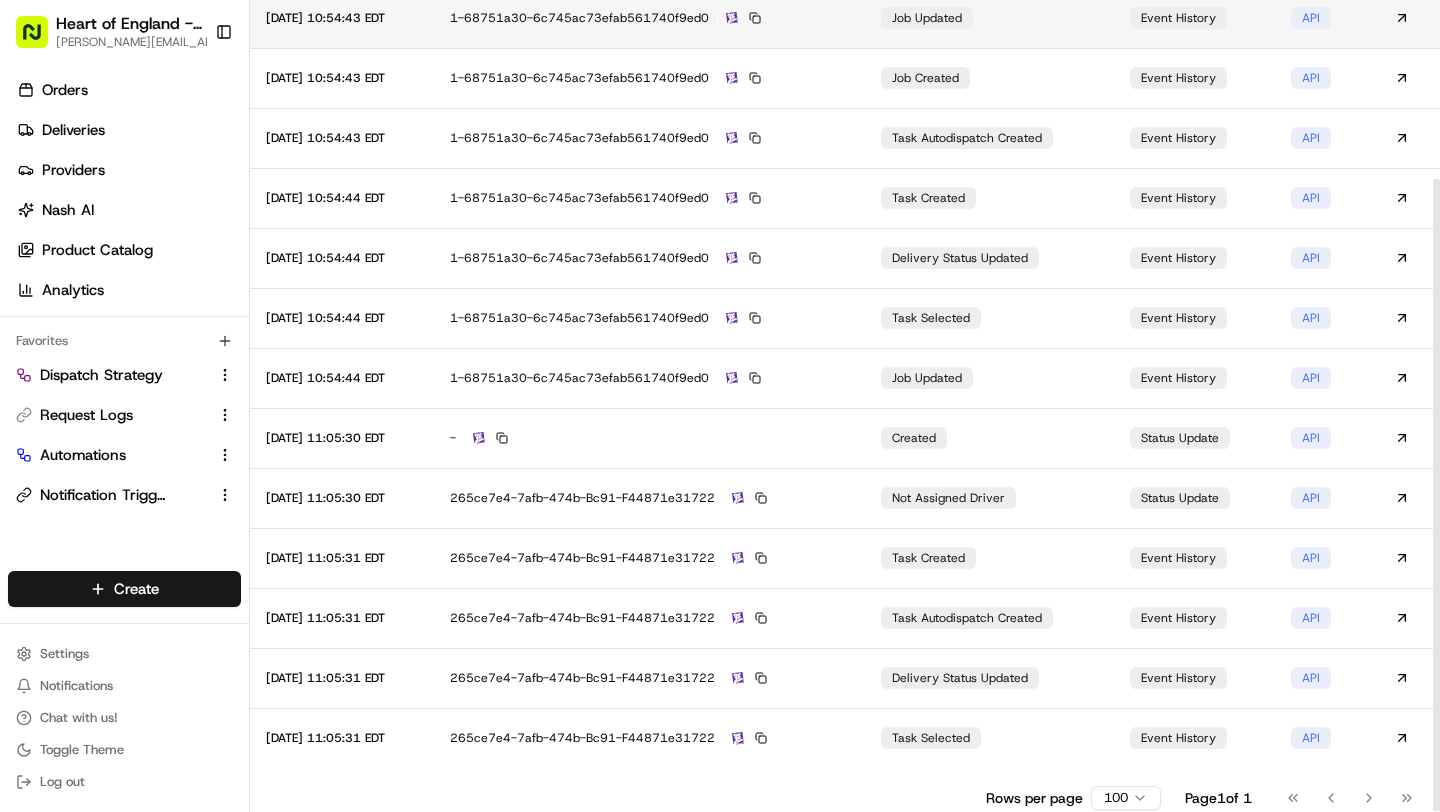 scroll, scrollTop: 0, scrollLeft: 0, axis: both 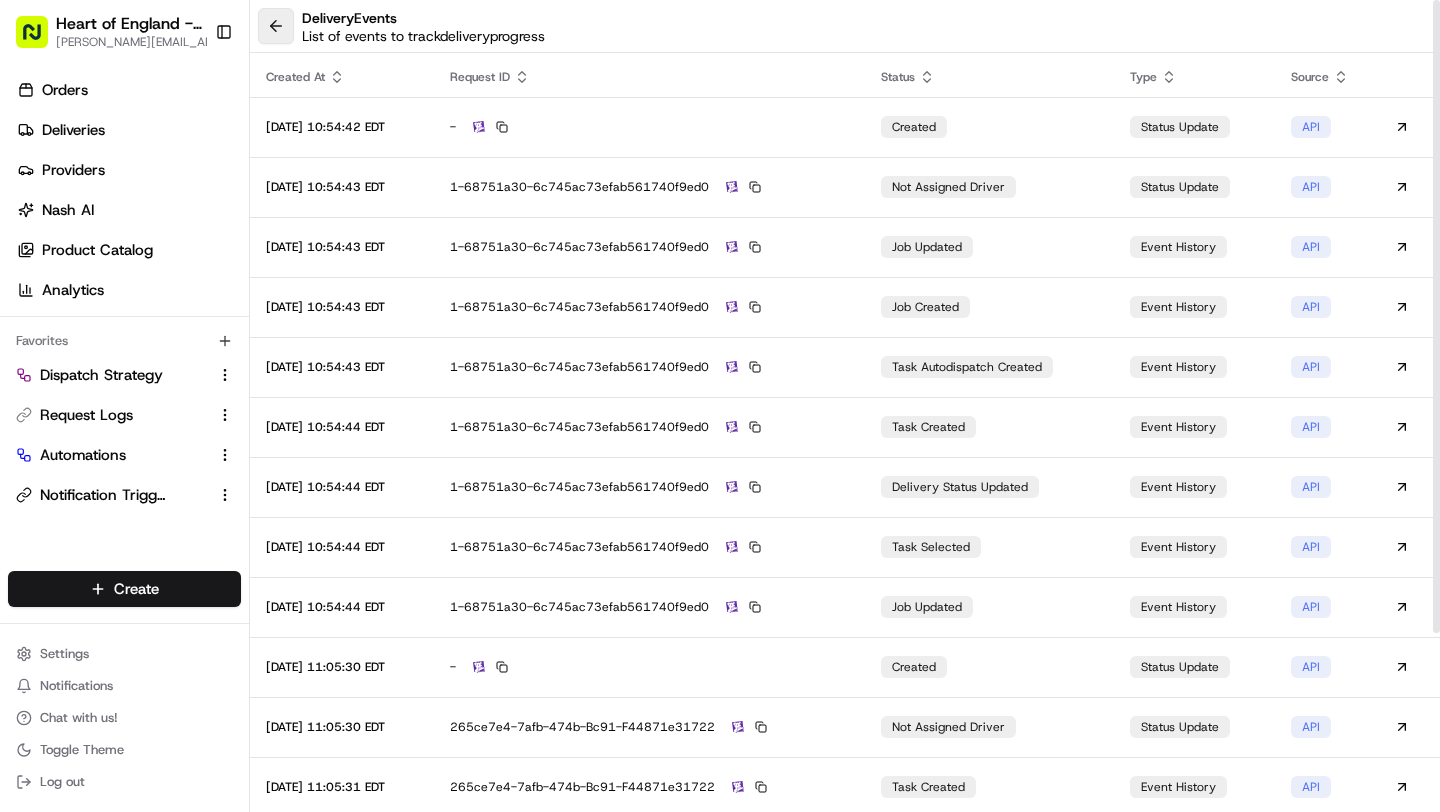 click at bounding box center [276, 26] 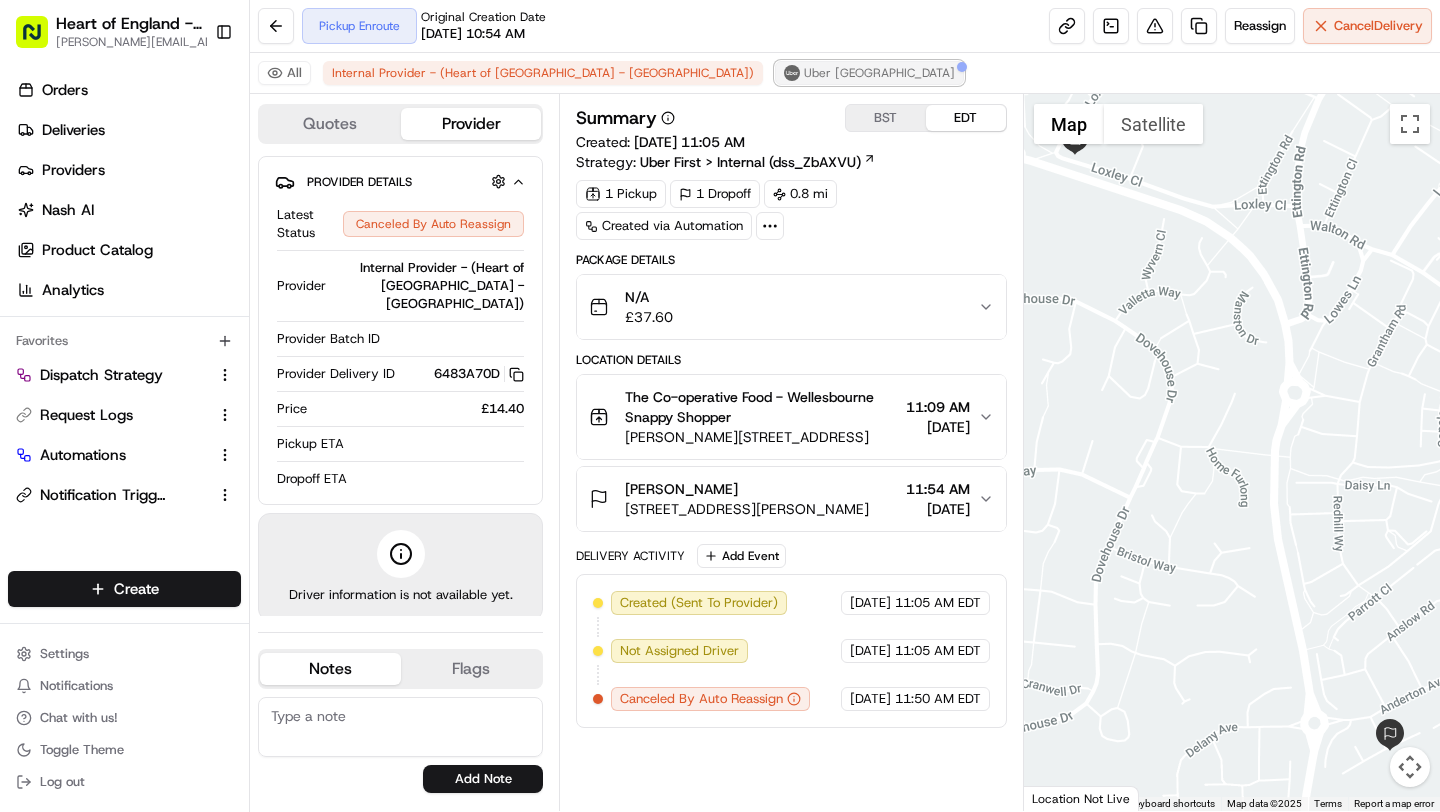 click on "Uber [GEOGRAPHIC_DATA]" at bounding box center (869, 73) 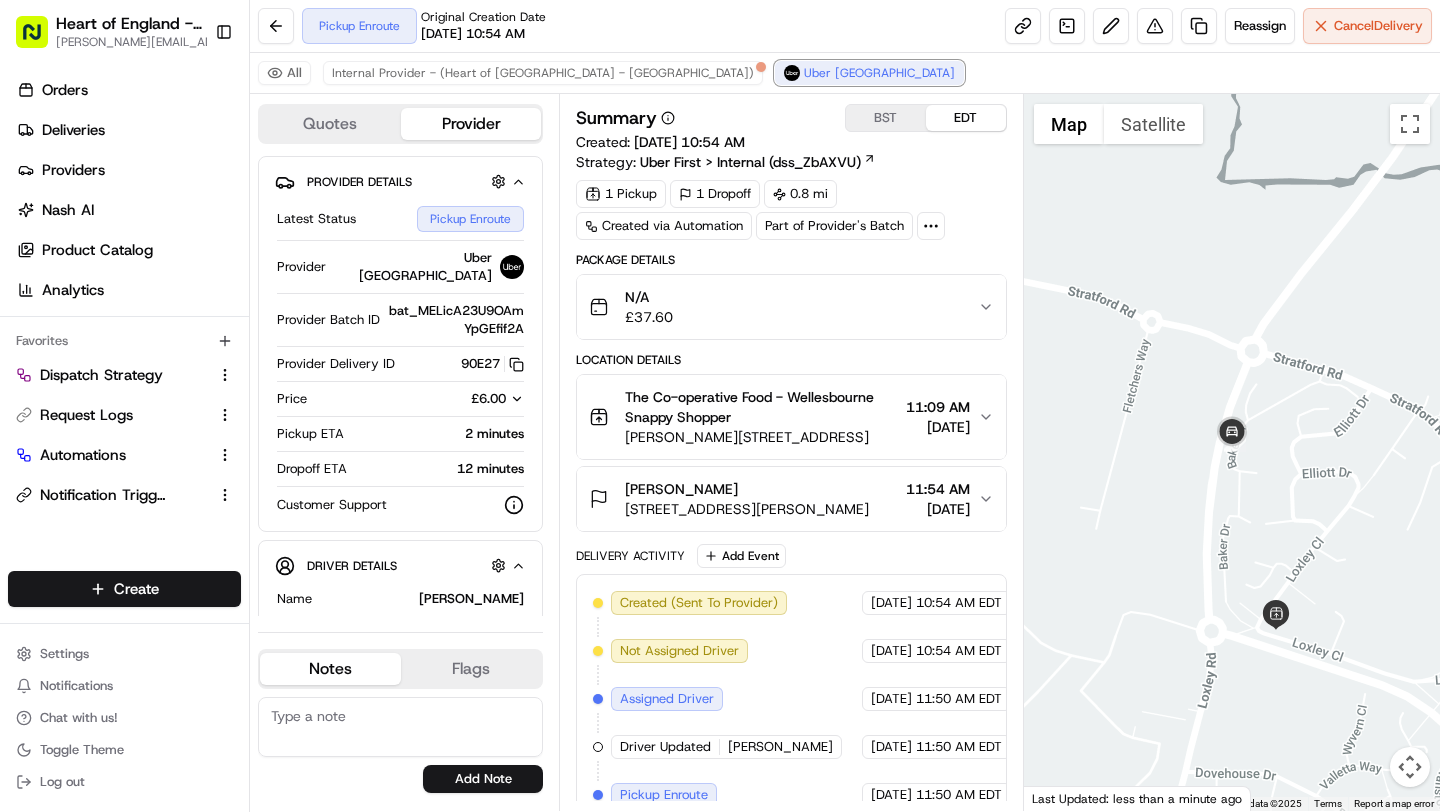 scroll, scrollTop: 23, scrollLeft: 0, axis: vertical 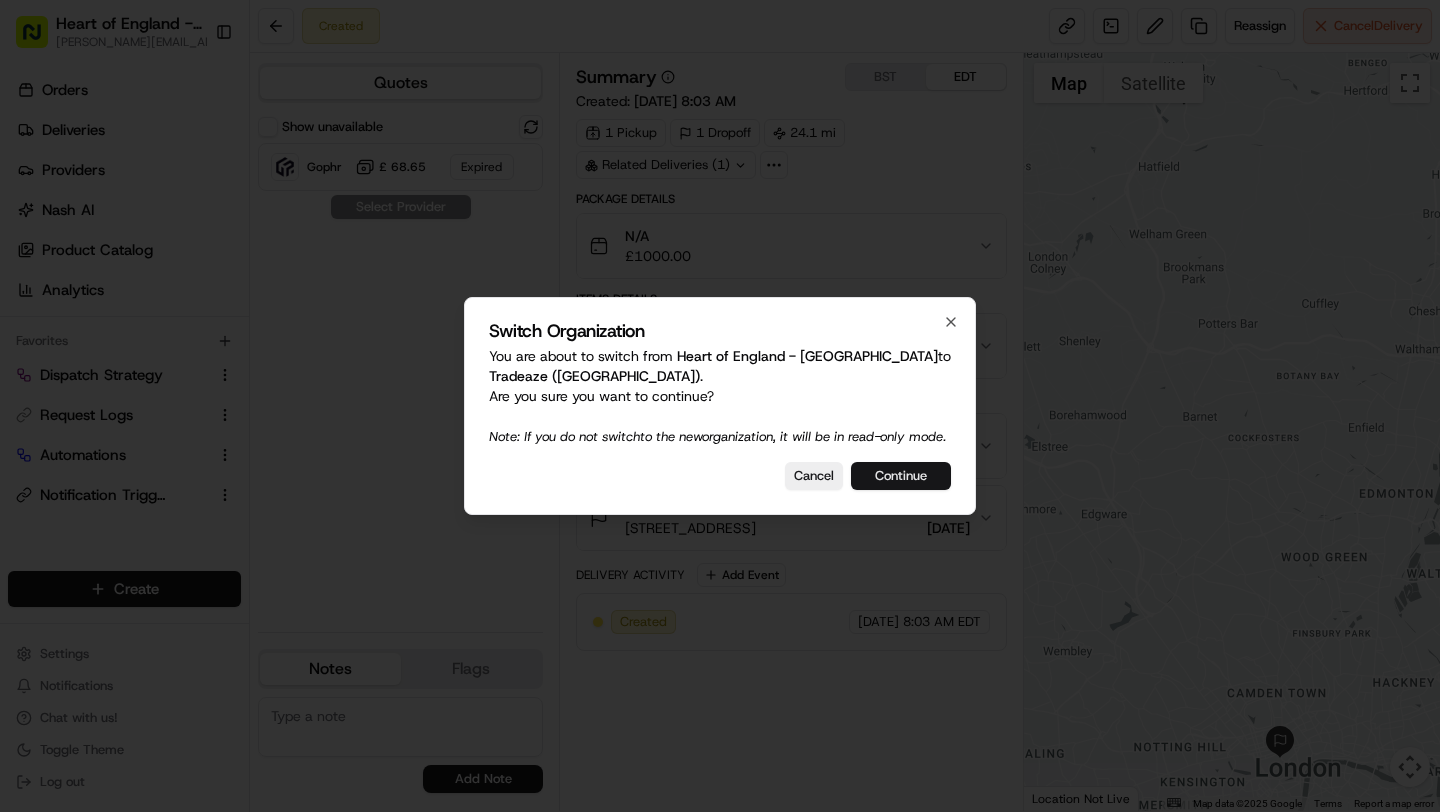 click on "Continue" at bounding box center (901, 476) 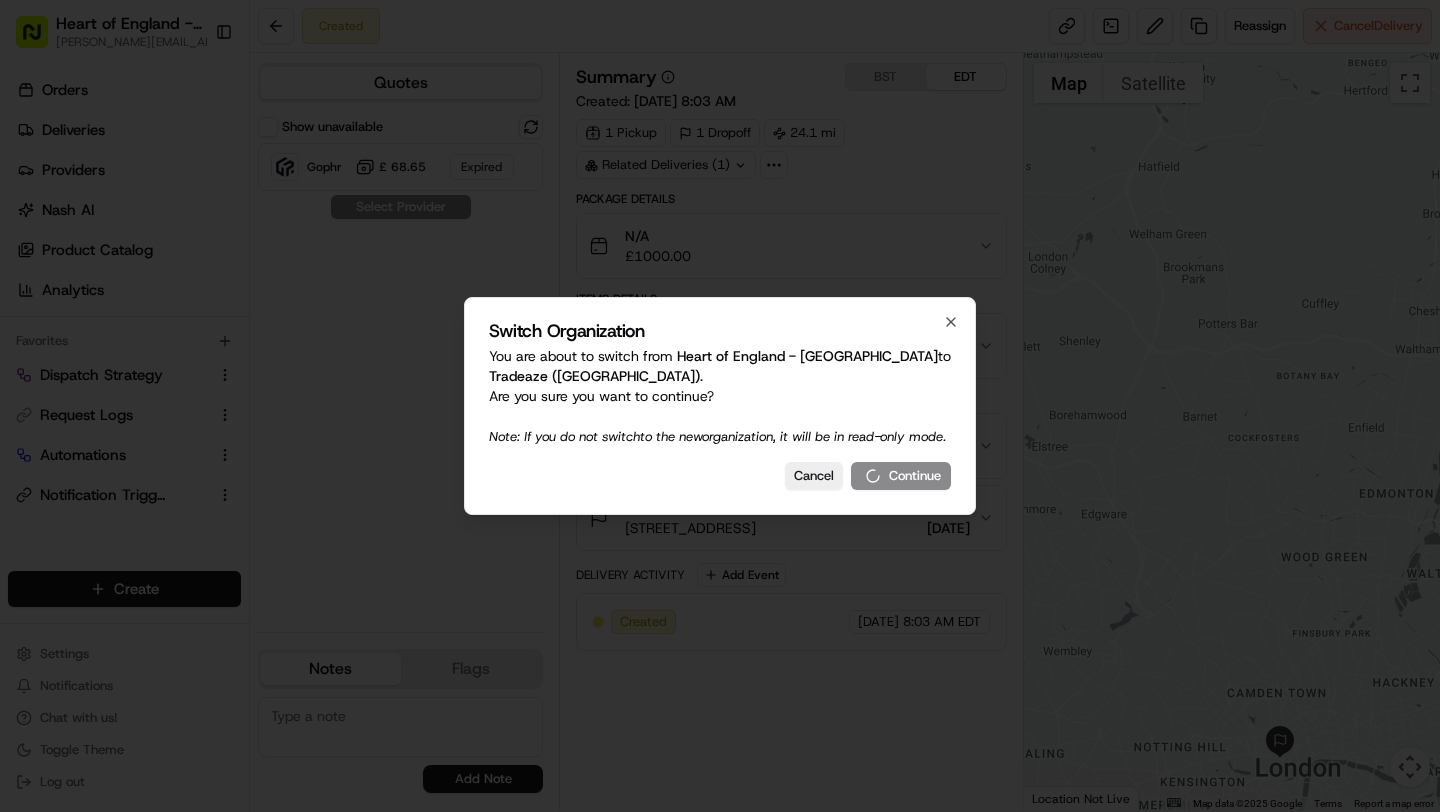scroll, scrollTop: 0, scrollLeft: 0, axis: both 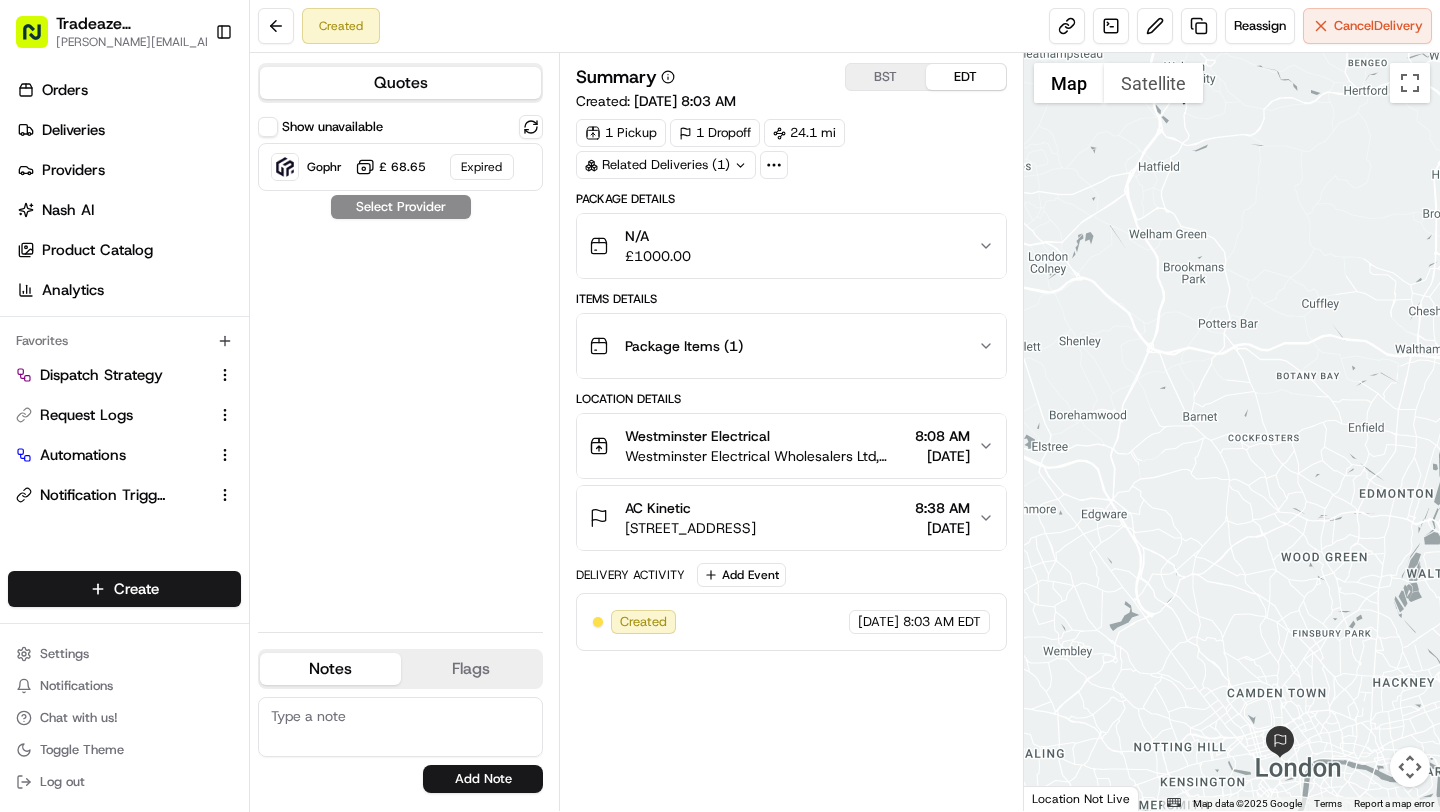 click on "N/A £ 1000.00" at bounding box center [783, 246] 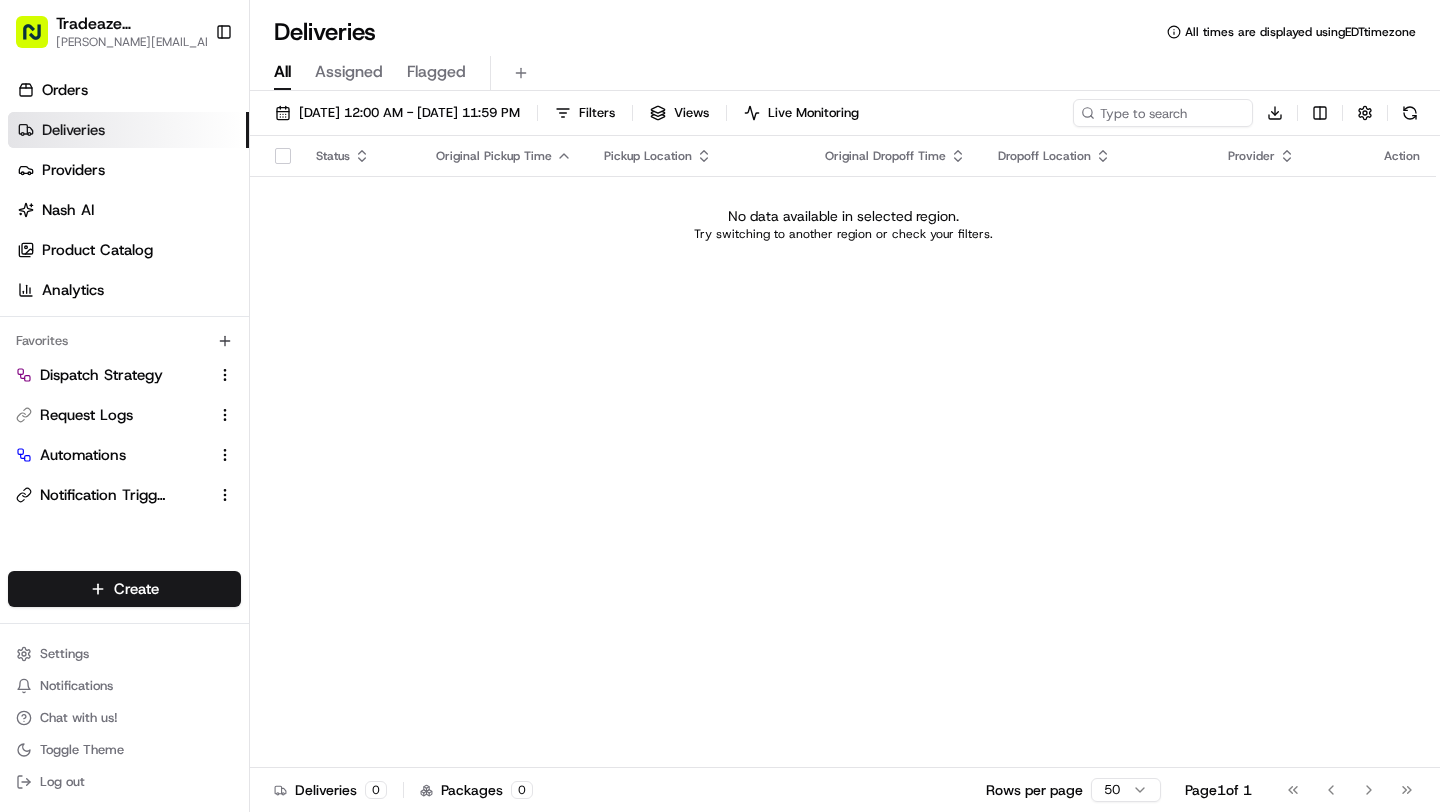 scroll, scrollTop: 0, scrollLeft: 0, axis: both 